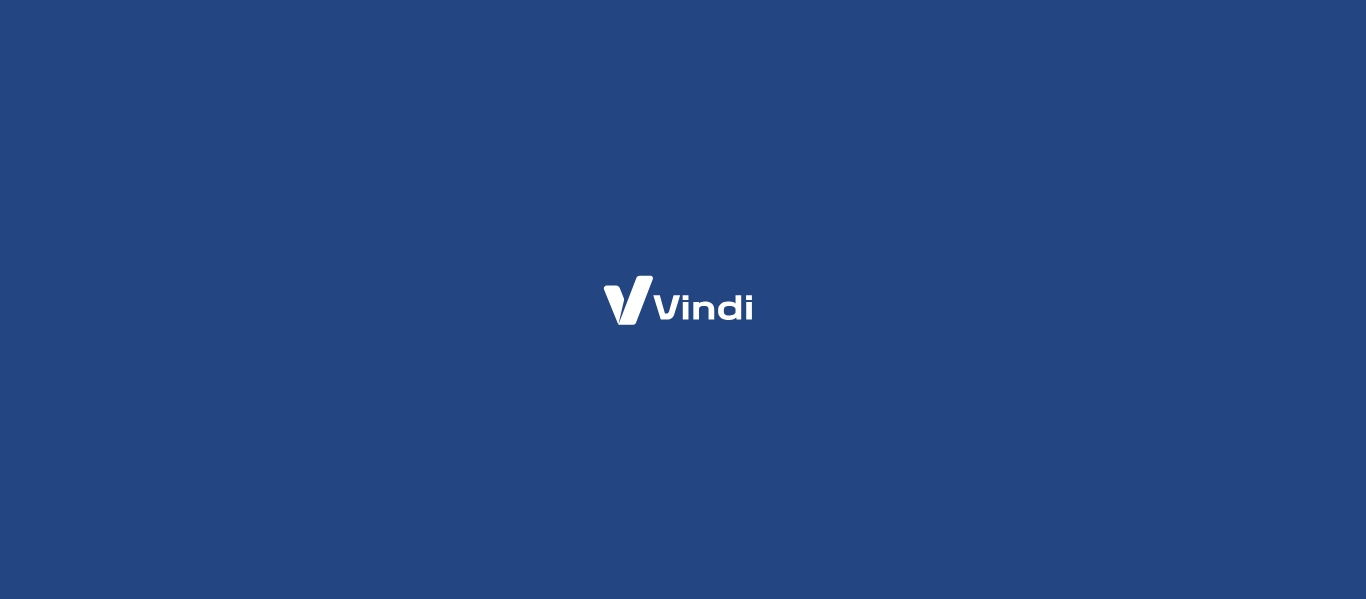 scroll, scrollTop: 0, scrollLeft: 0, axis: both 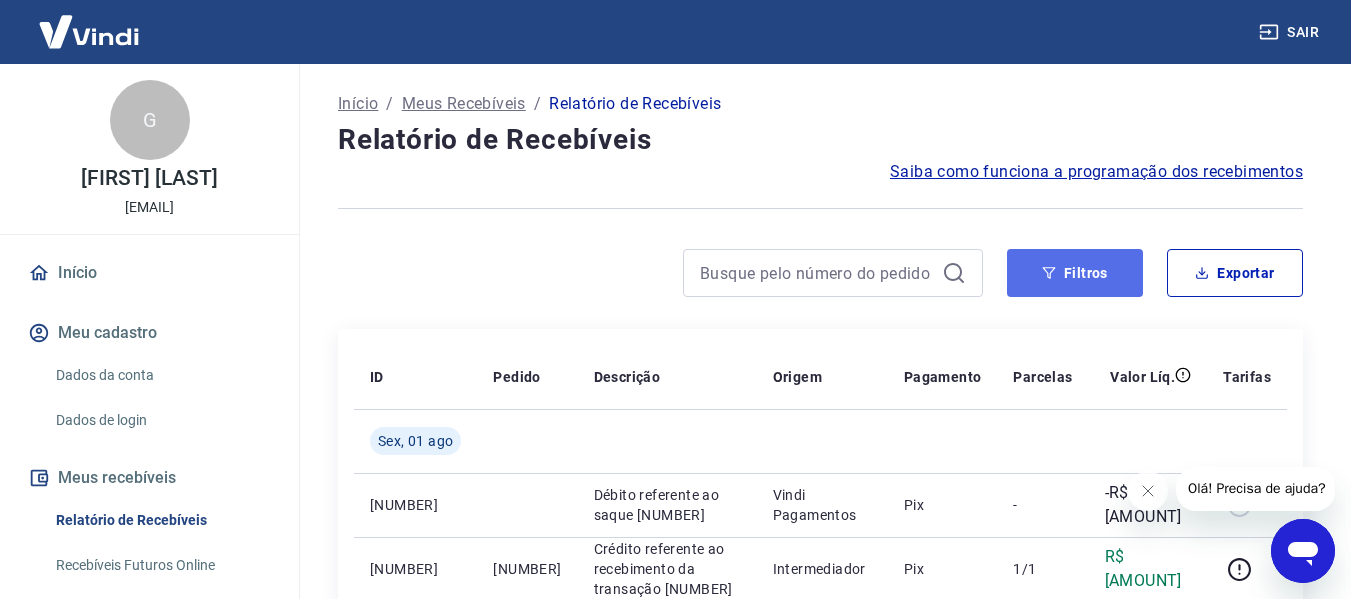 click on "Filtros" at bounding box center (1075, 273) 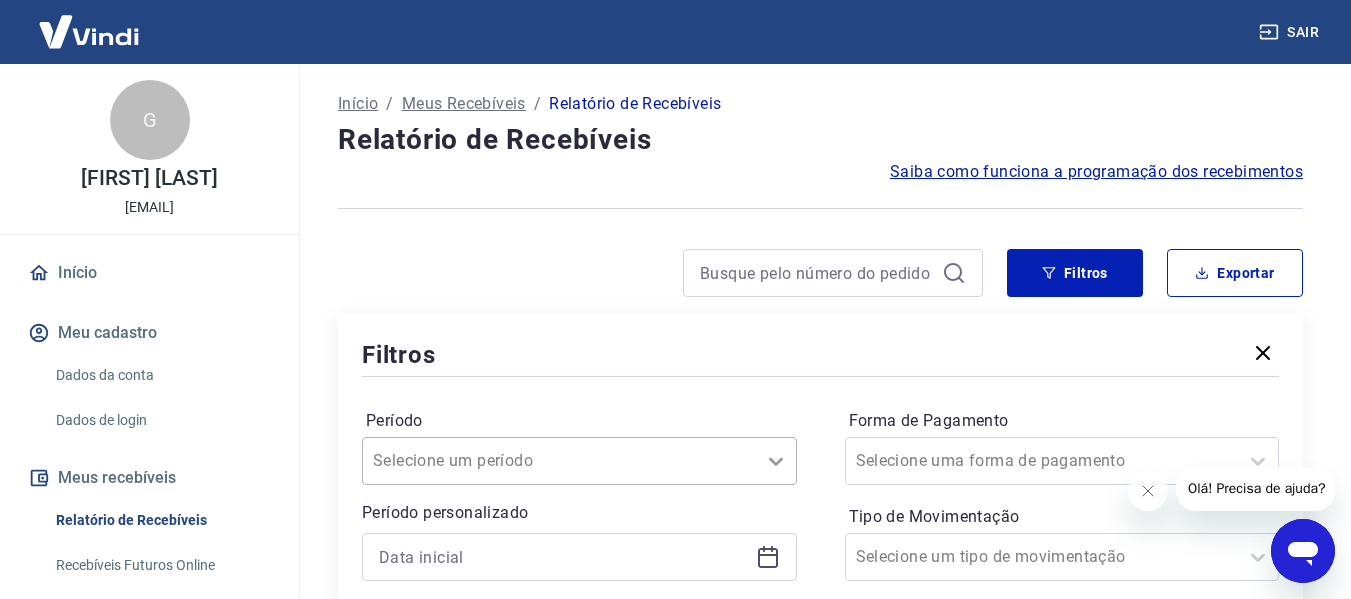 scroll, scrollTop: 186, scrollLeft: 0, axis: vertical 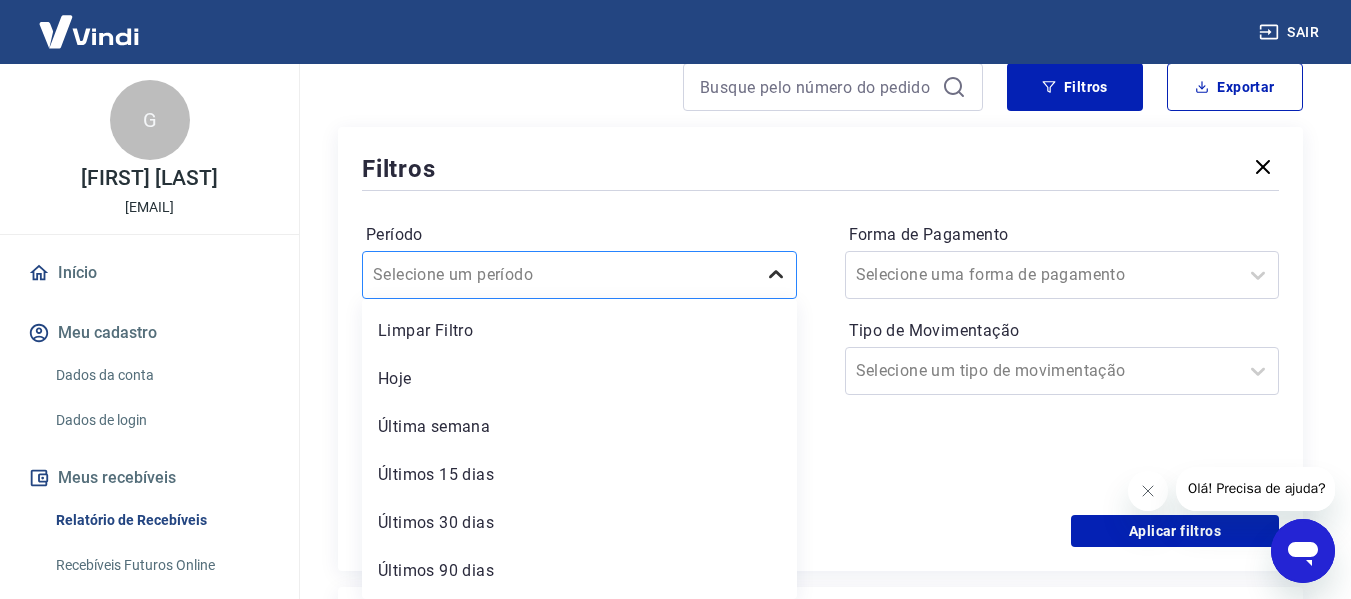 click on "option Últimos 15 dias focused, 4 of 7. 7 results available. Use Up and Down to choose options, press Enter to select the currently focused option, press Escape to exit the menu, press Tab to select the option and exit the menu. Selecione um período Limpar Filtro Hoje Última semana Últimos 15 dias Últimos 30 dias Últimos 90 dias Últimos 6 meses" at bounding box center [579, 275] 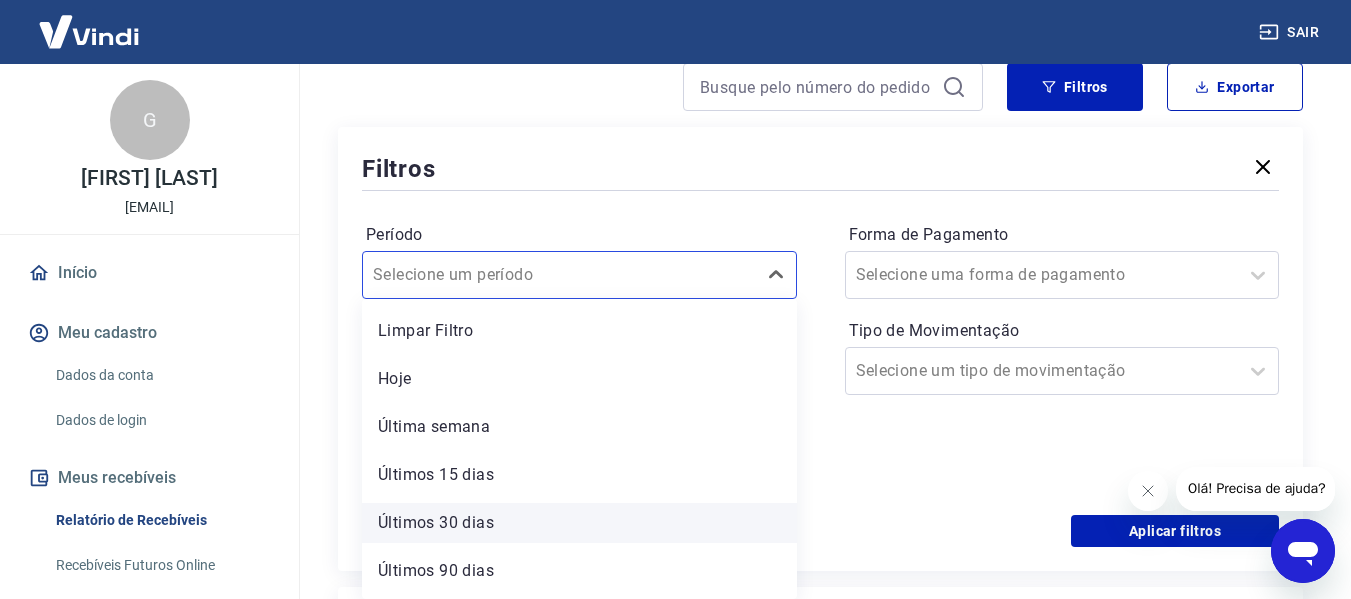 click on "Últimos 30 dias" at bounding box center (579, 523) 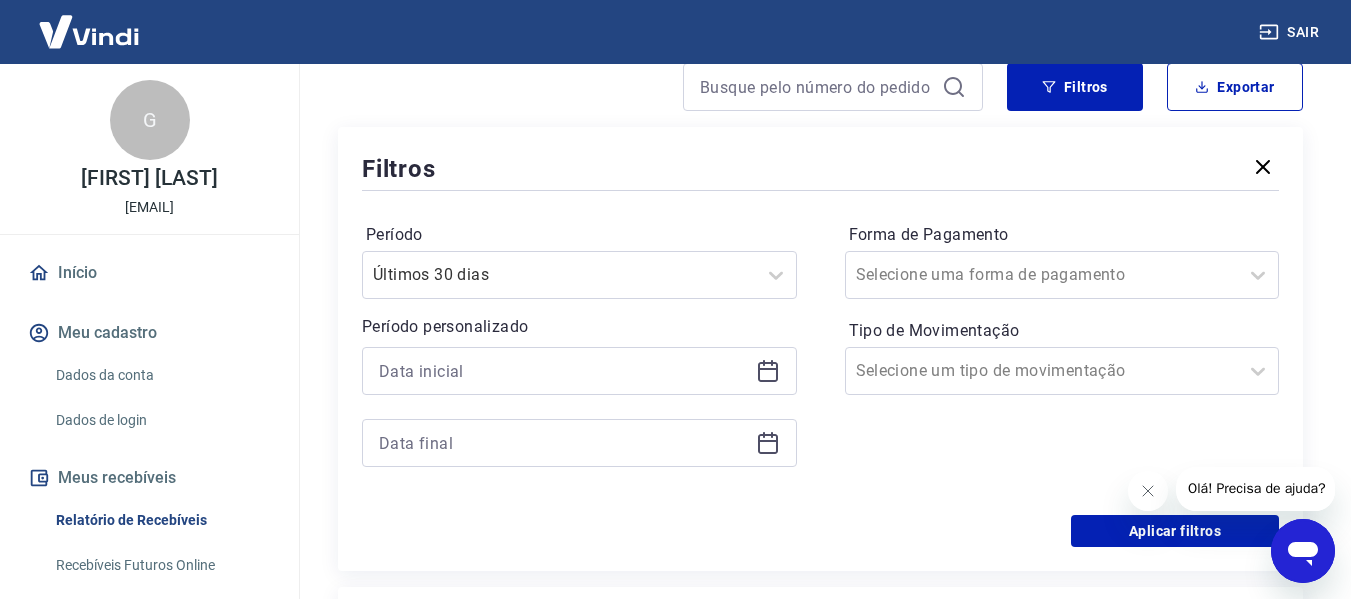 click on "Aplicar filtros" at bounding box center [820, 531] 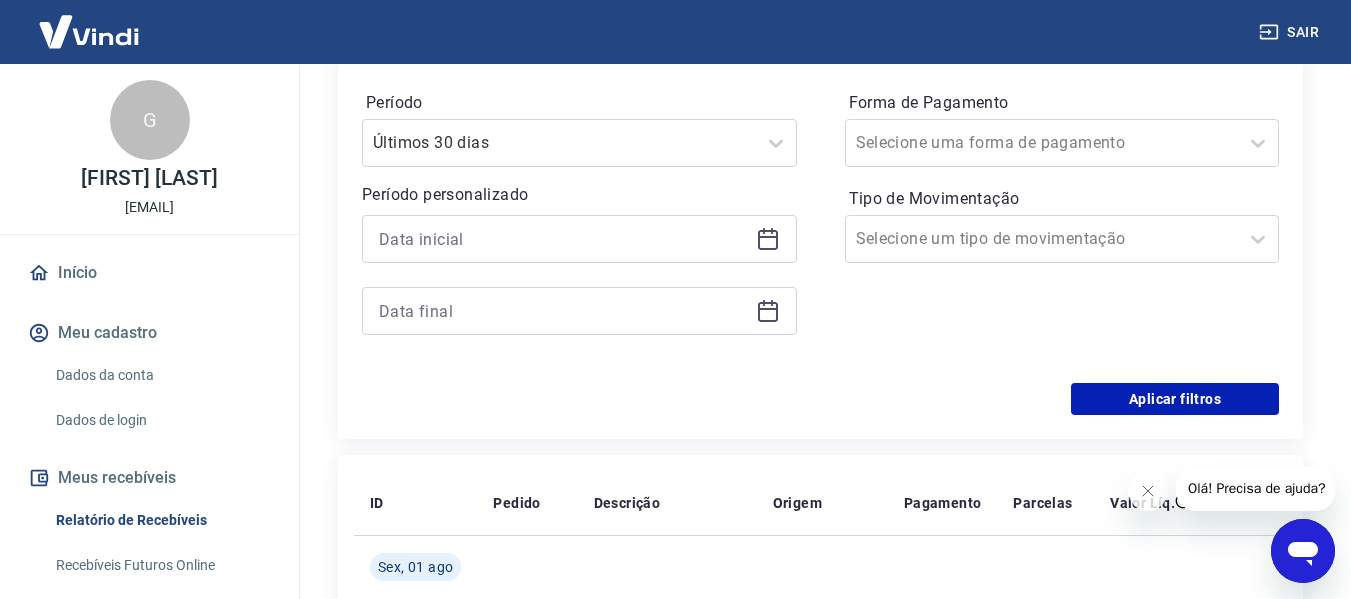 scroll, scrollTop: 445, scrollLeft: 0, axis: vertical 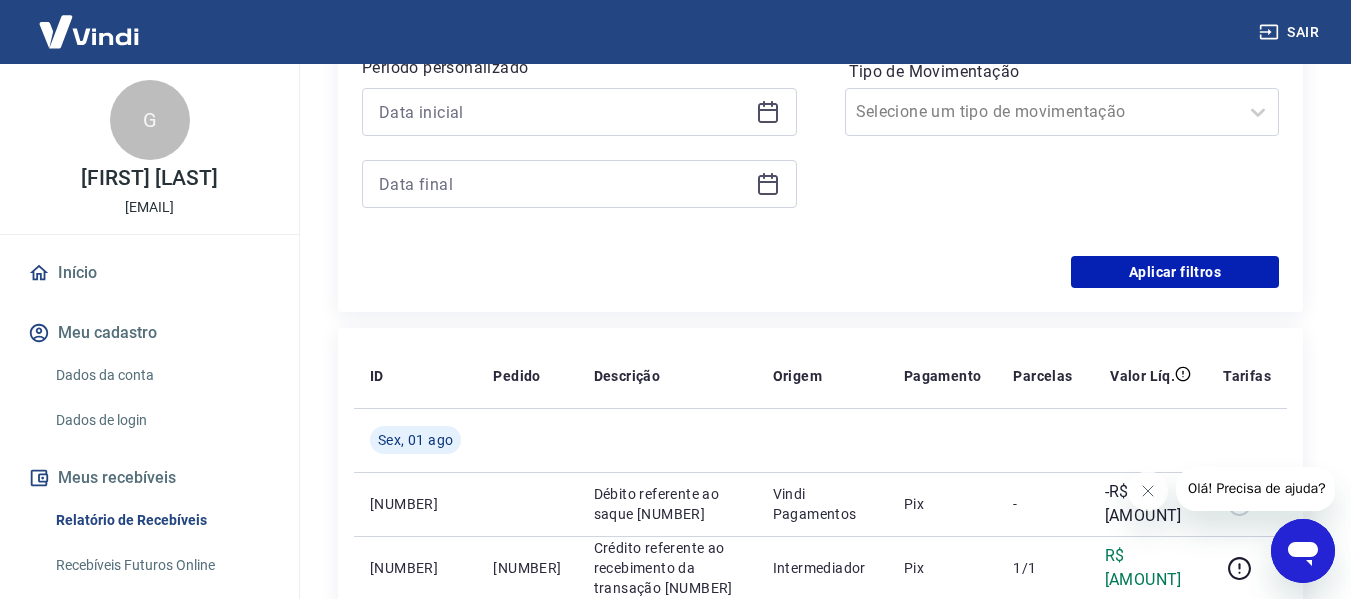 click 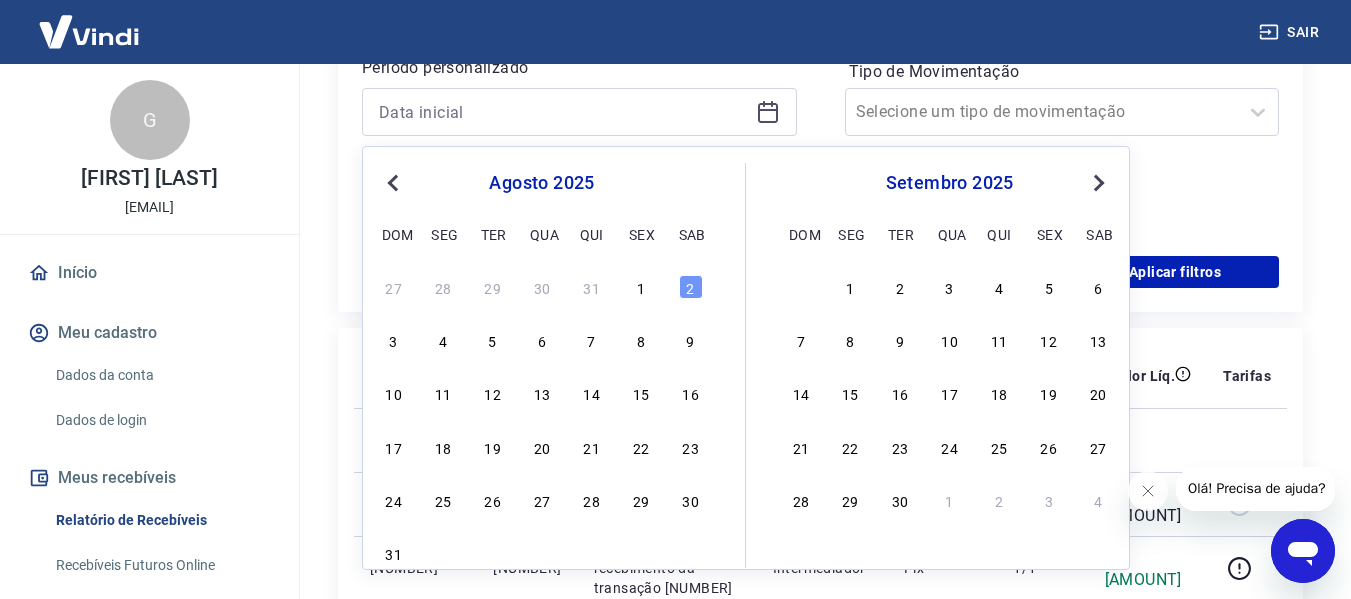 click on "Previous Month" at bounding box center (393, 183) 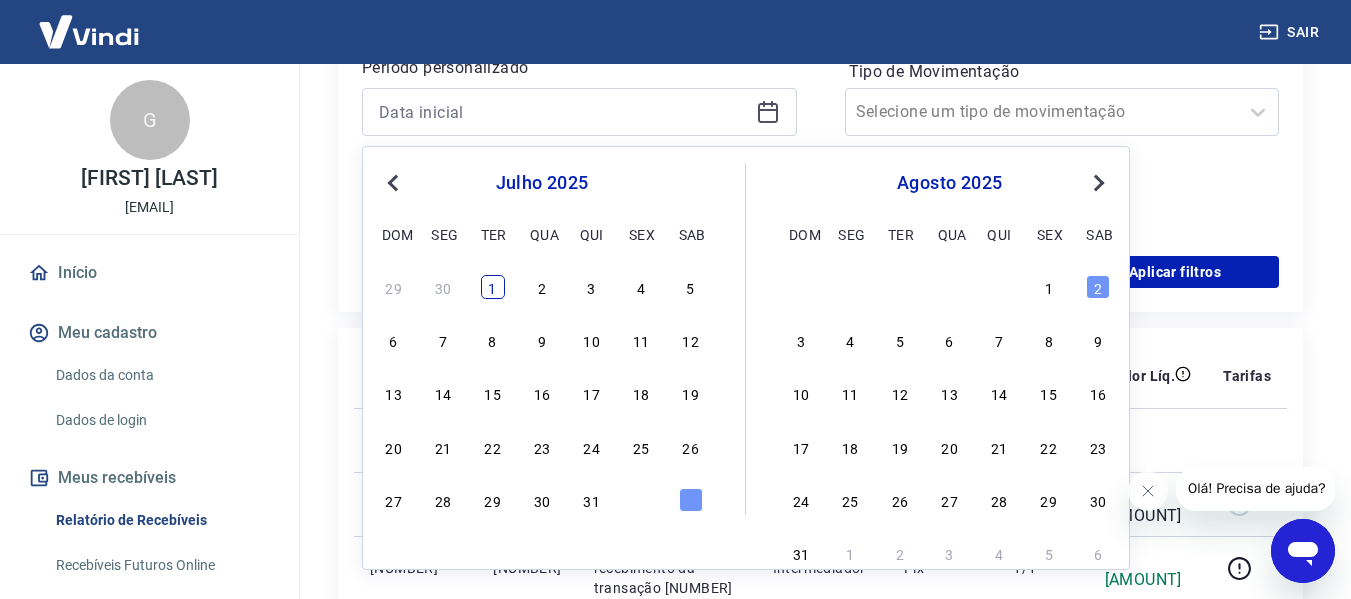 click on "1" at bounding box center (493, 287) 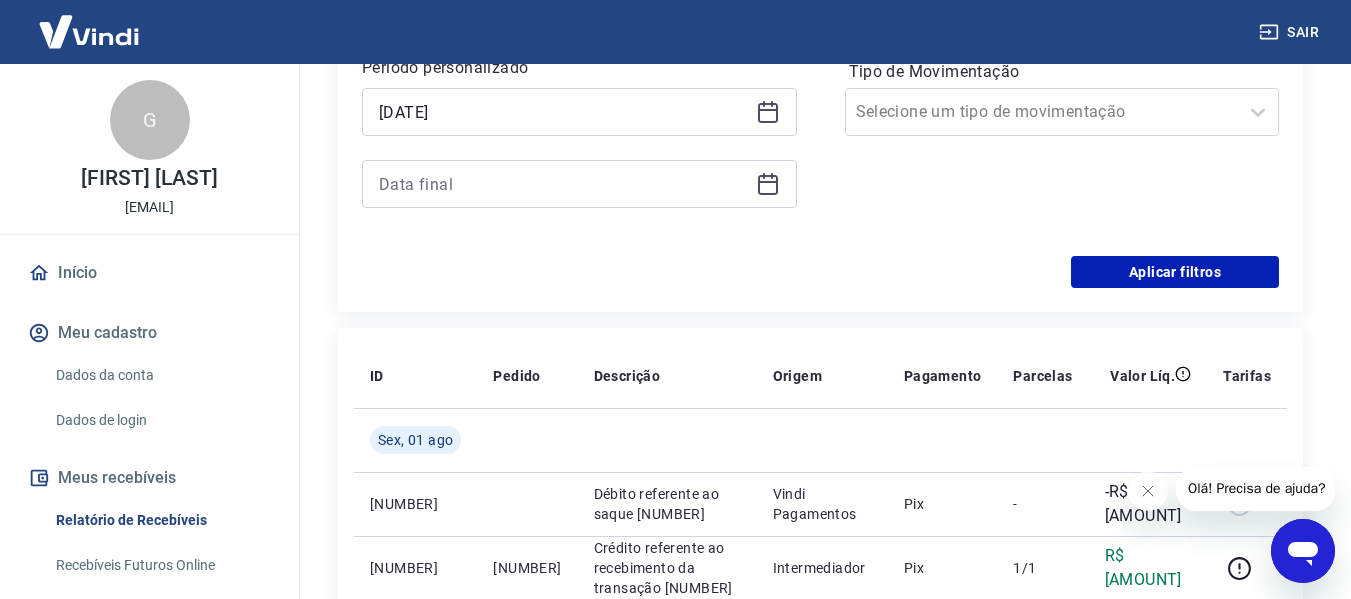 click 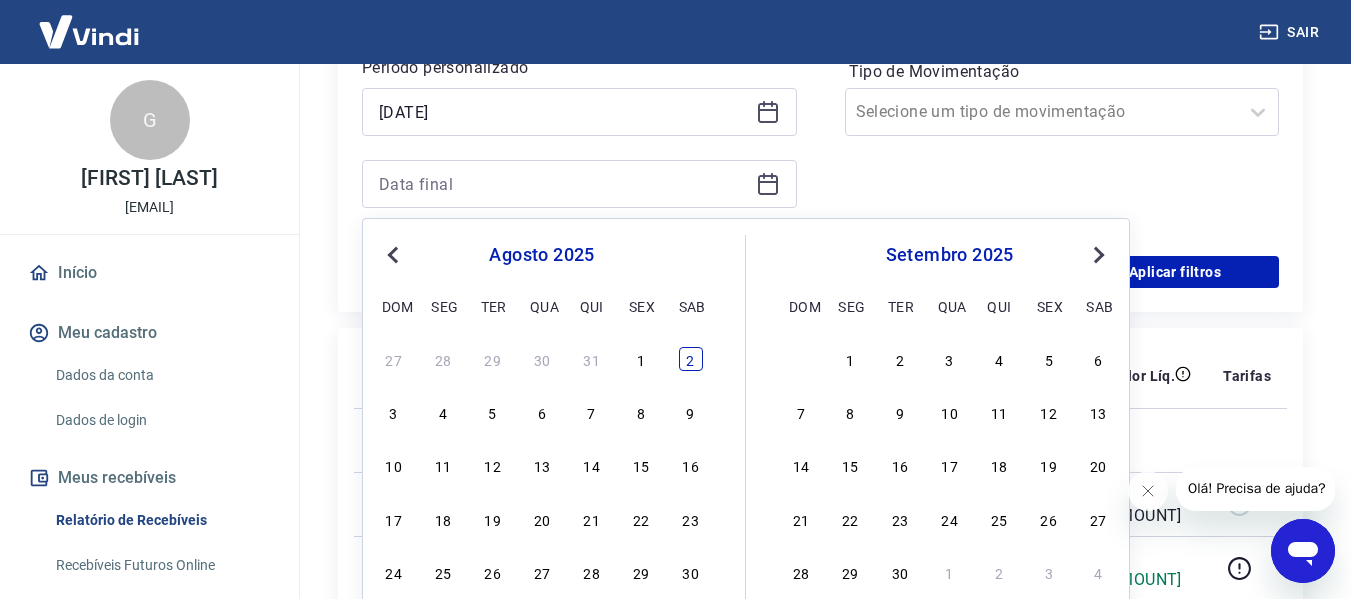 click on "2" at bounding box center [691, 359] 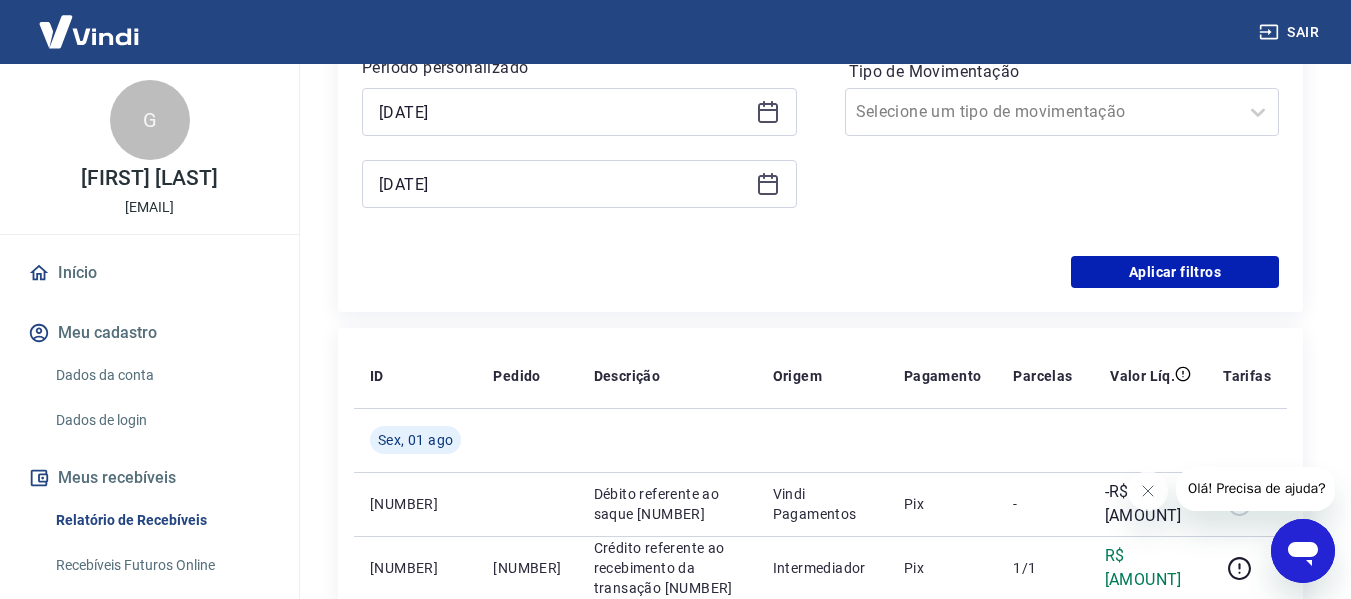 click on "Descrição" at bounding box center [667, 376] 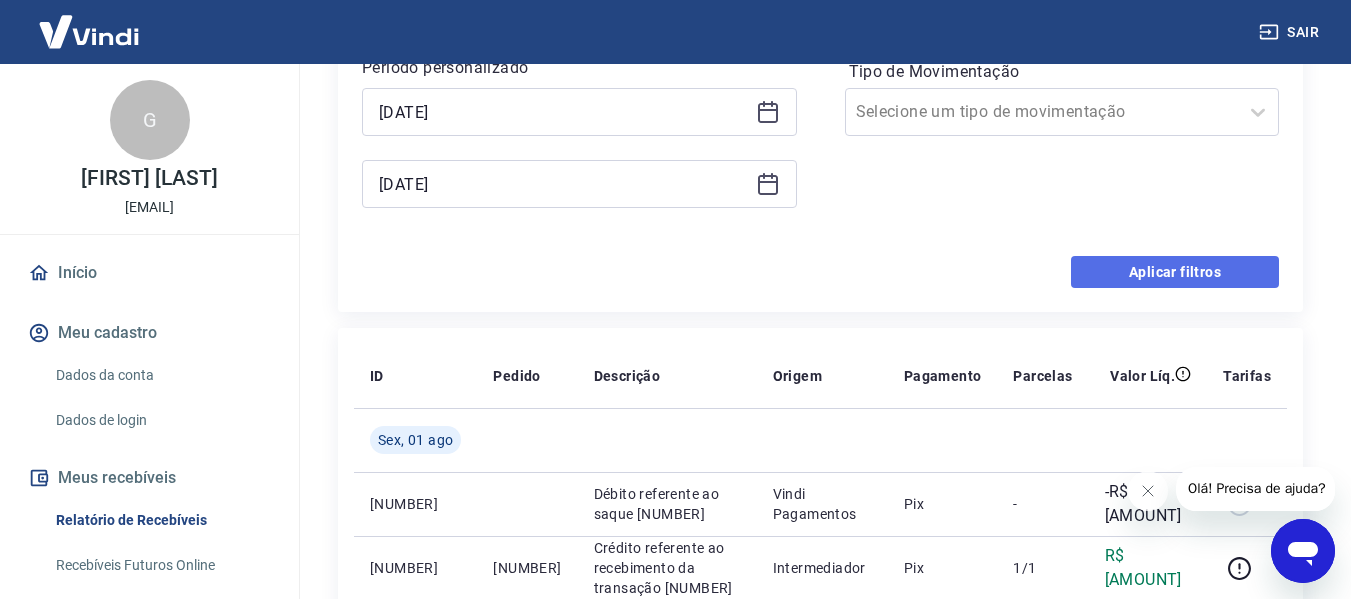 click on "Aplicar filtros" at bounding box center (1175, 272) 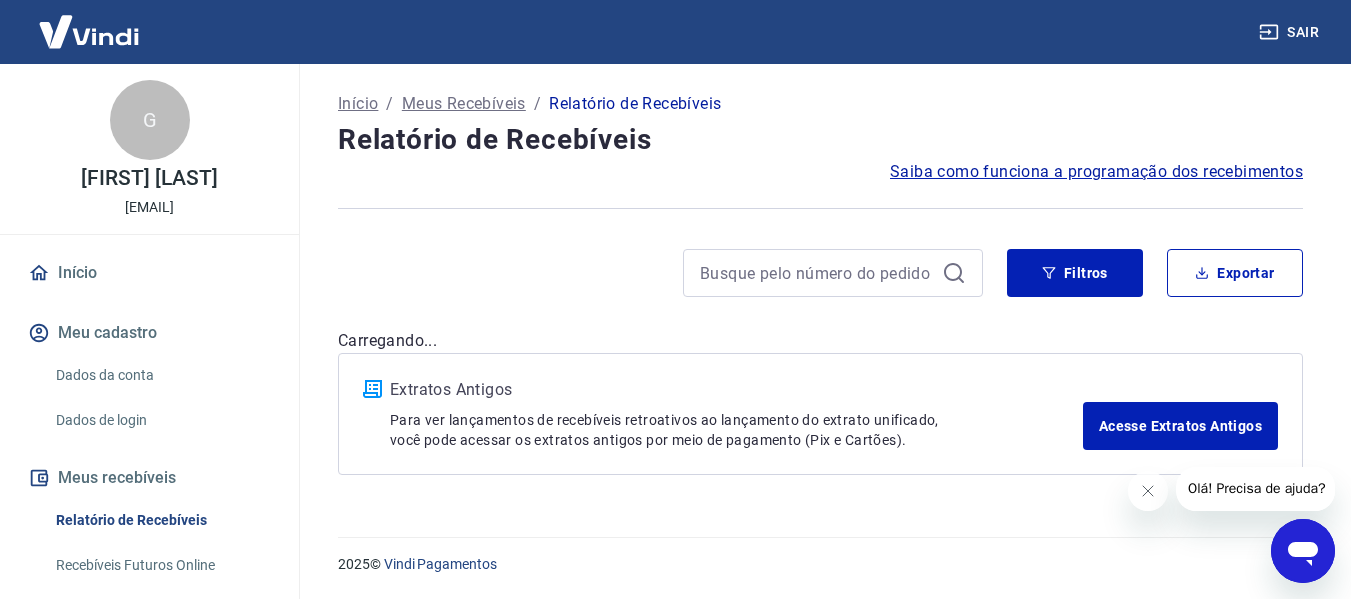 scroll, scrollTop: 0, scrollLeft: 0, axis: both 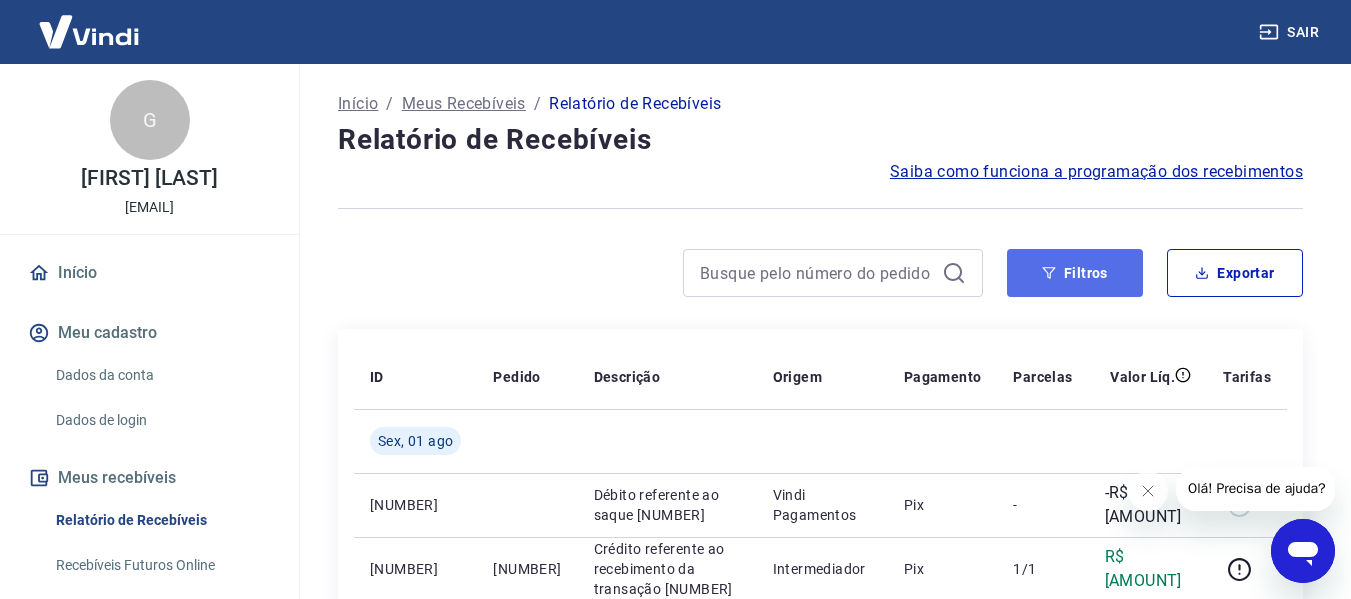 click on "Filtros" at bounding box center [1075, 273] 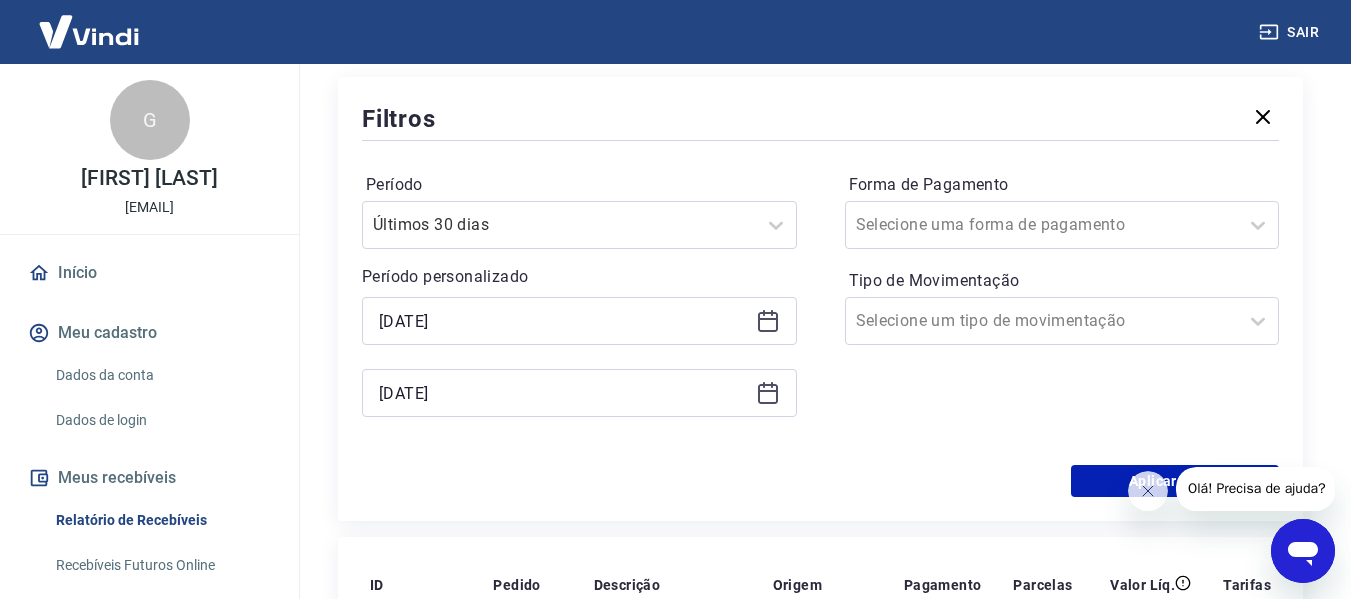 scroll, scrollTop: 246, scrollLeft: 0, axis: vertical 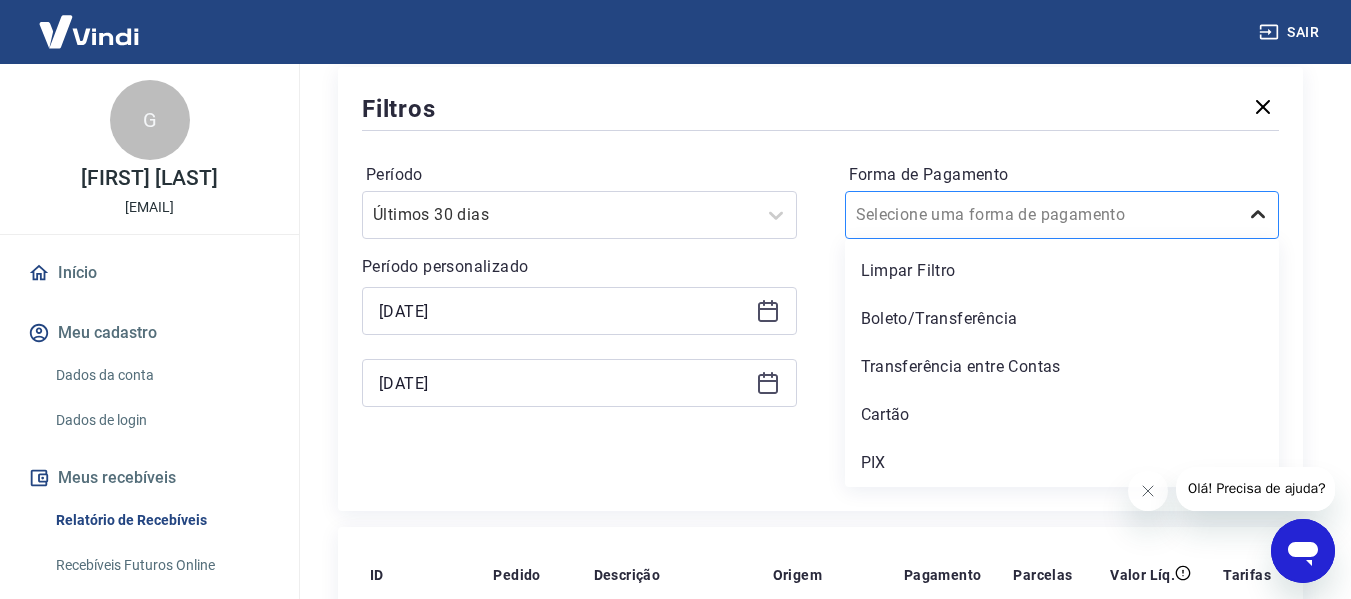 click at bounding box center [1258, 215] 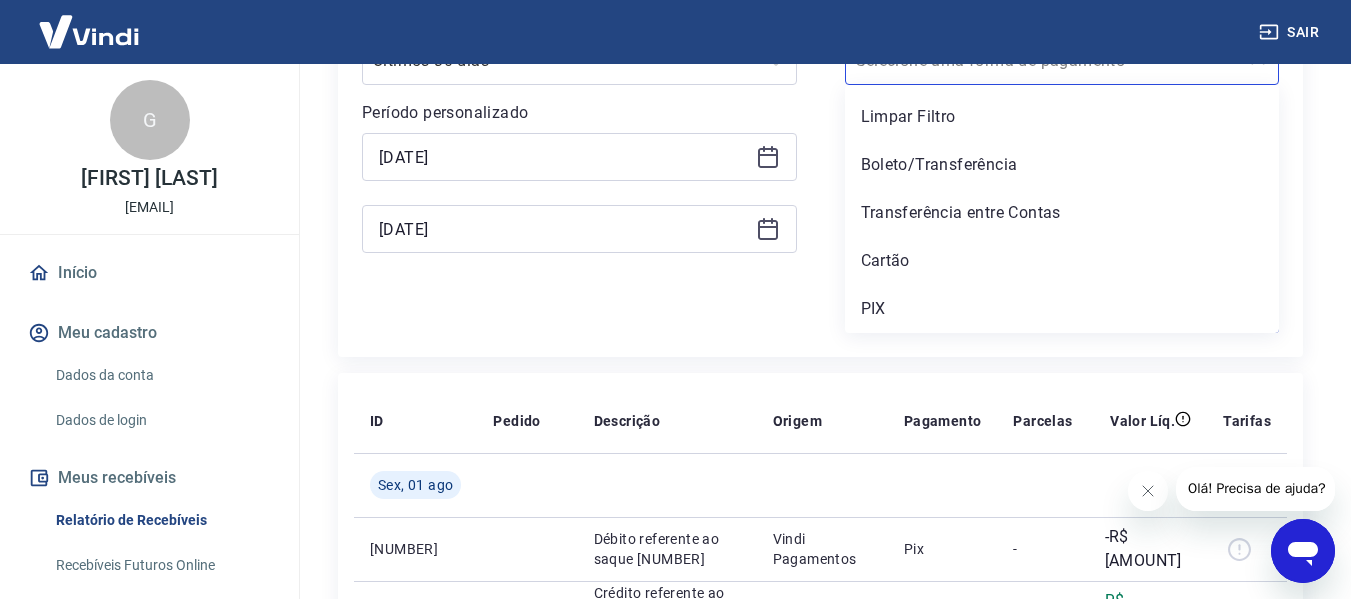 scroll, scrollTop: 402, scrollLeft: 0, axis: vertical 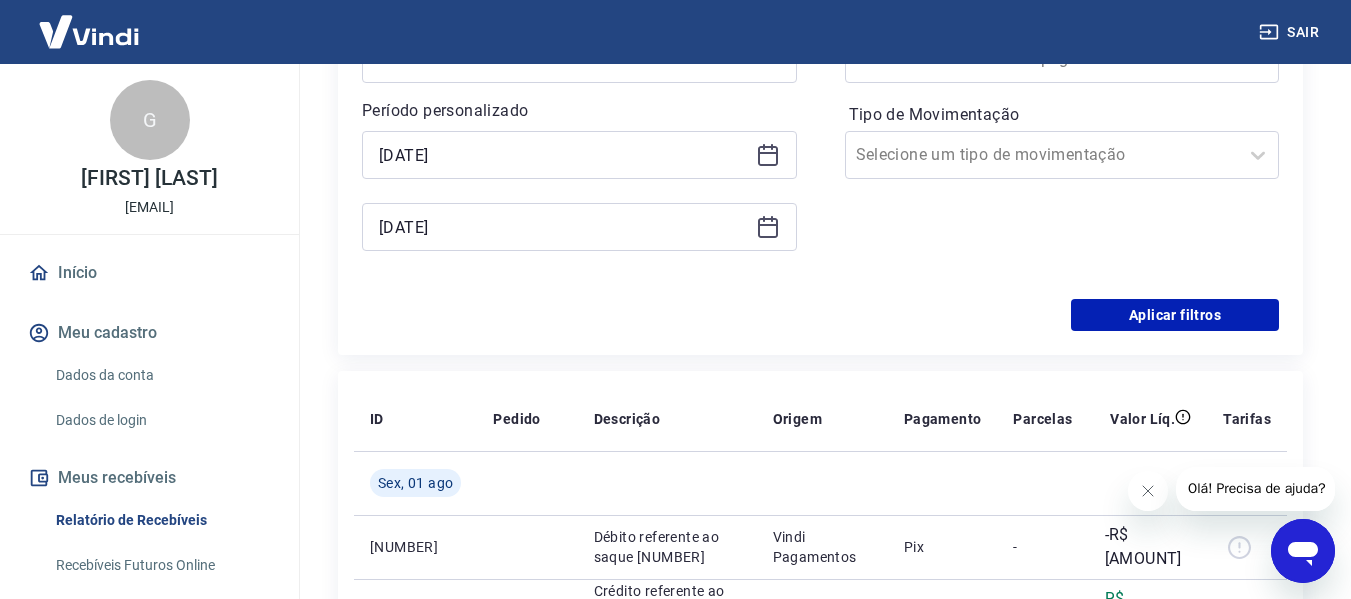 click on "Período Últimos 30 dias Período personalizado 01/07/2025 02/08/2025 Forma de Pagamento Selecione uma forma de pagamento Tipo de Movimentação Selecione um tipo de movimentação" at bounding box center (820, 139) 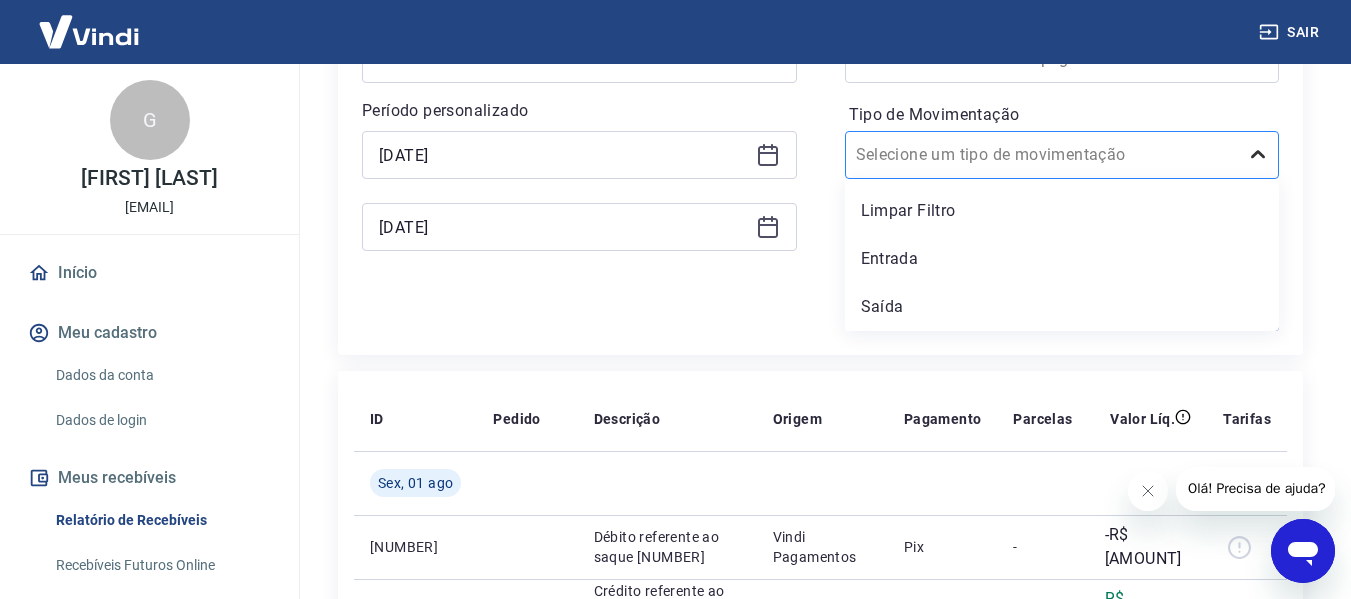 click 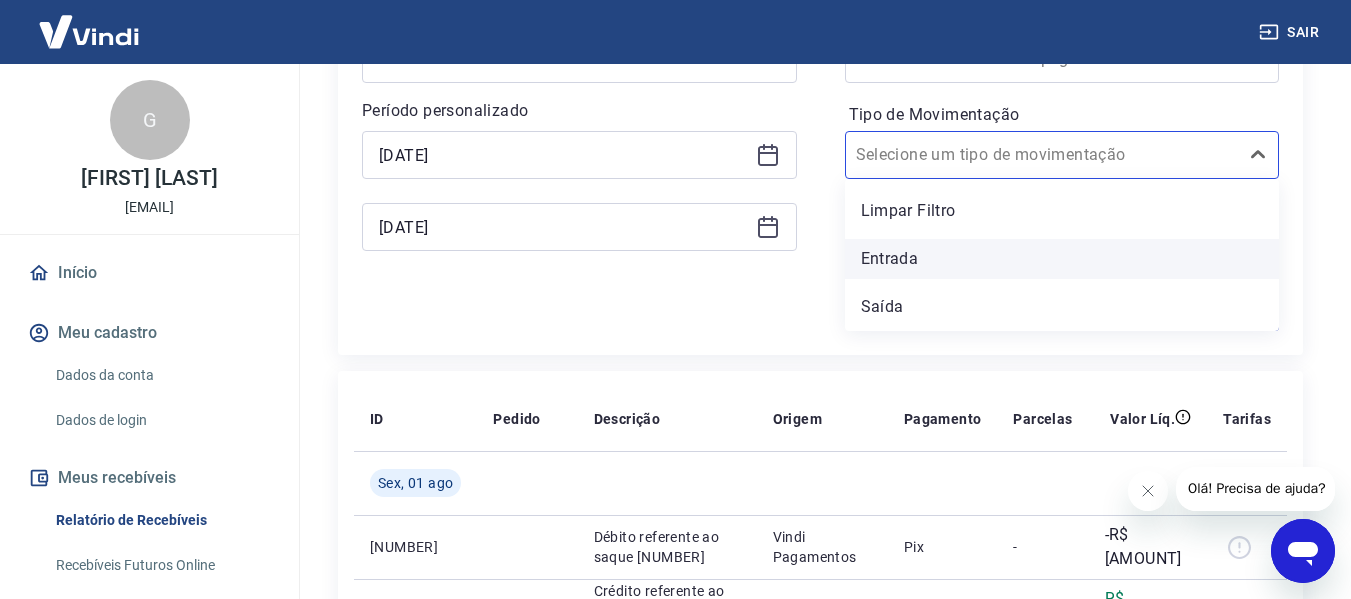click on "Entrada" at bounding box center (1062, 259) 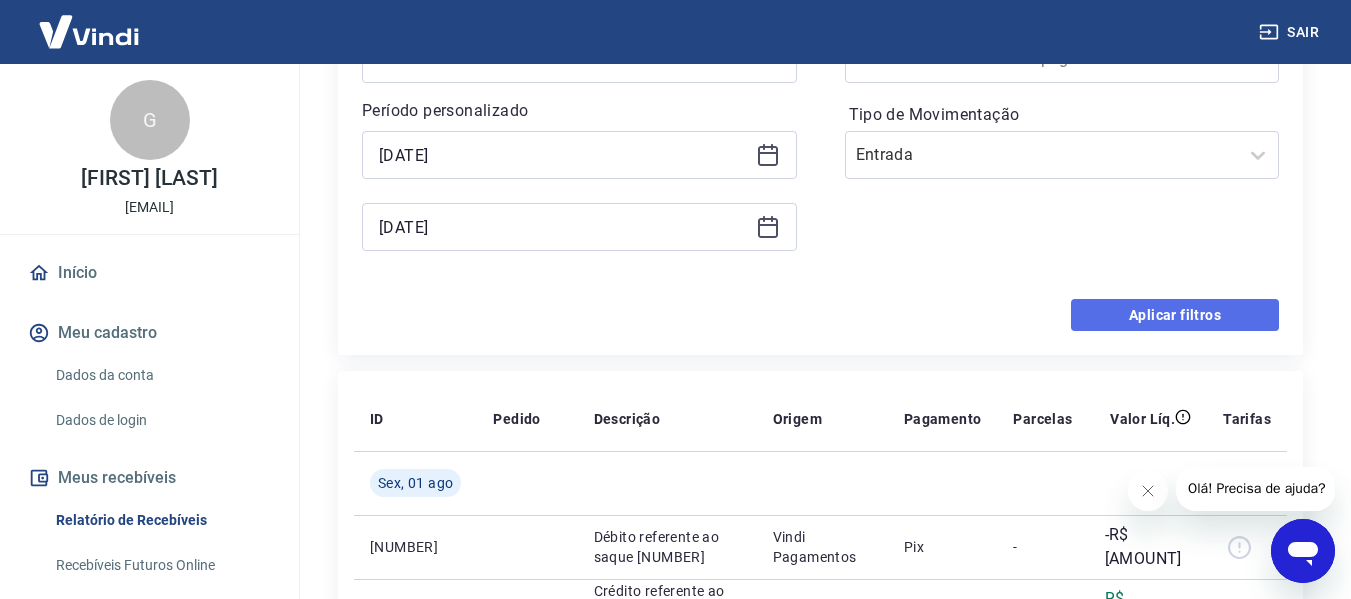 click on "Aplicar filtros" at bounding box center [1175, 315] 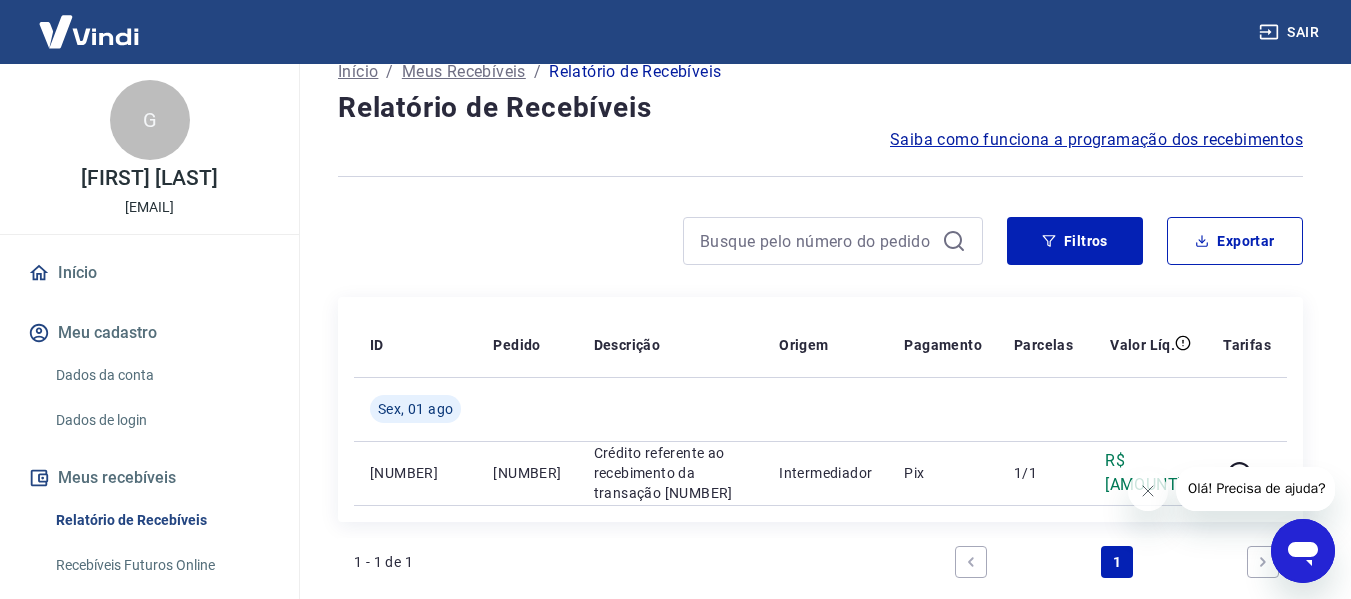scroll, scrollTop: 0, scrollLeft: 0, axis: both 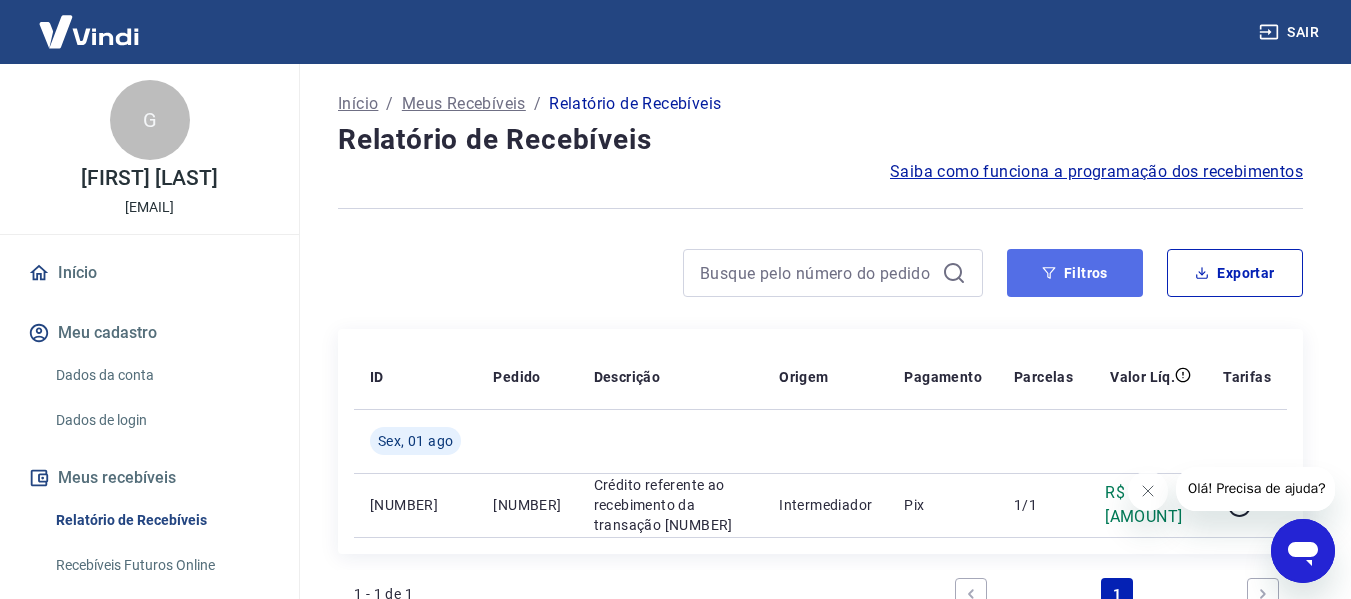 click on "Filtros" at bounding box center (1075, 273) 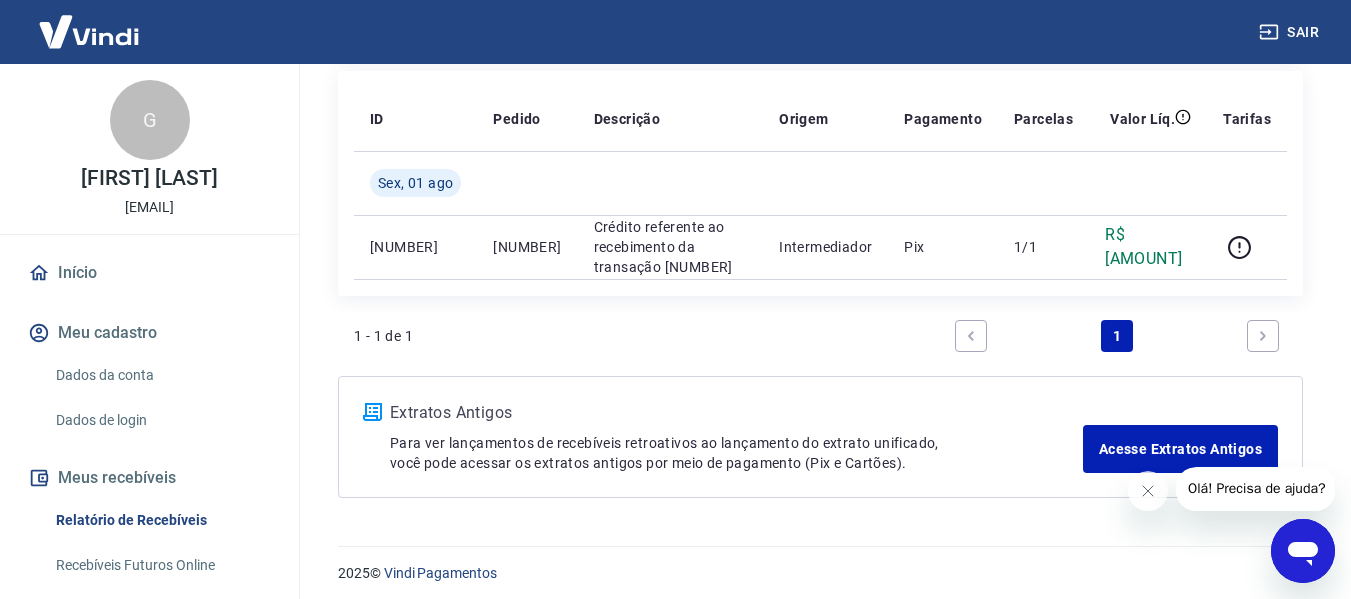 scroll, scrollTop: 711, scrollLeft: 0, axis: vertical 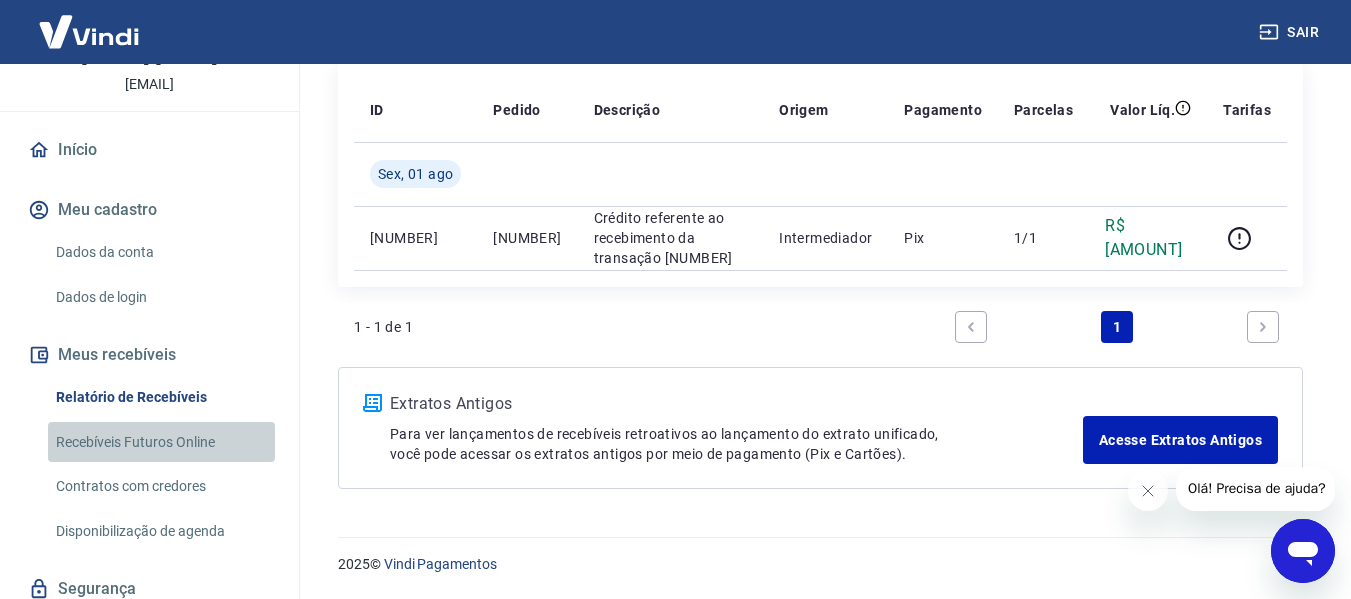 click on "Recebíveis Futuros Online" at bounding box center (161, 442) 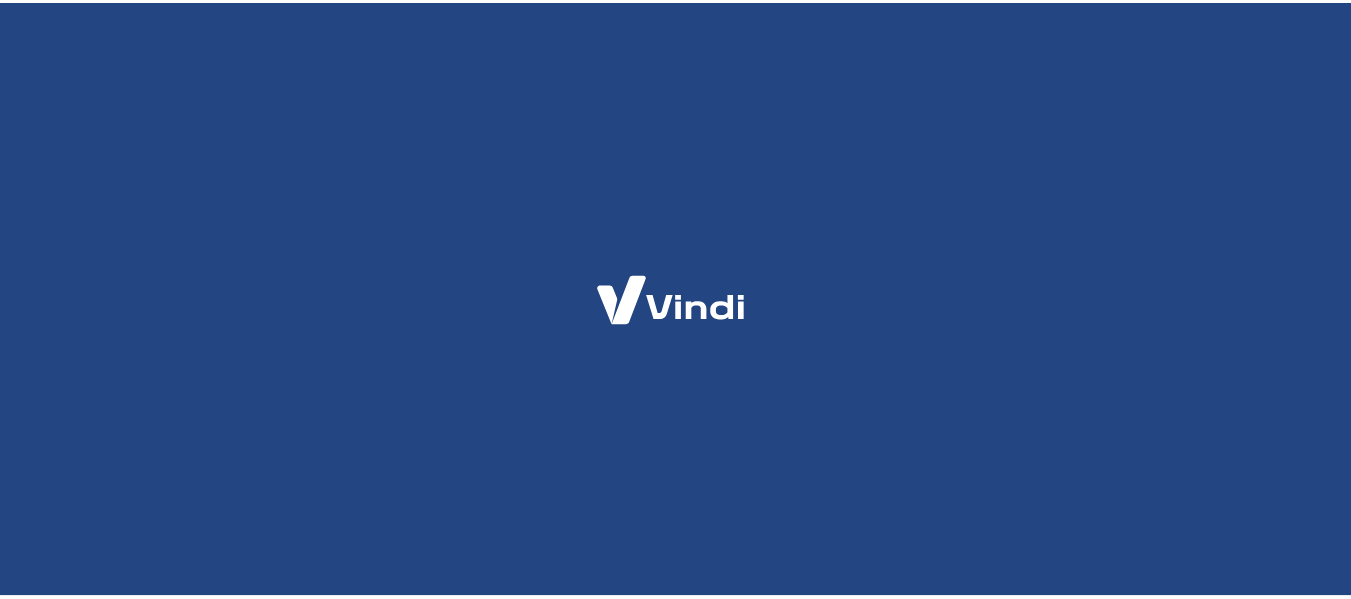 scroll, scrollTop: 0, scrollLeft: 0, axis: both 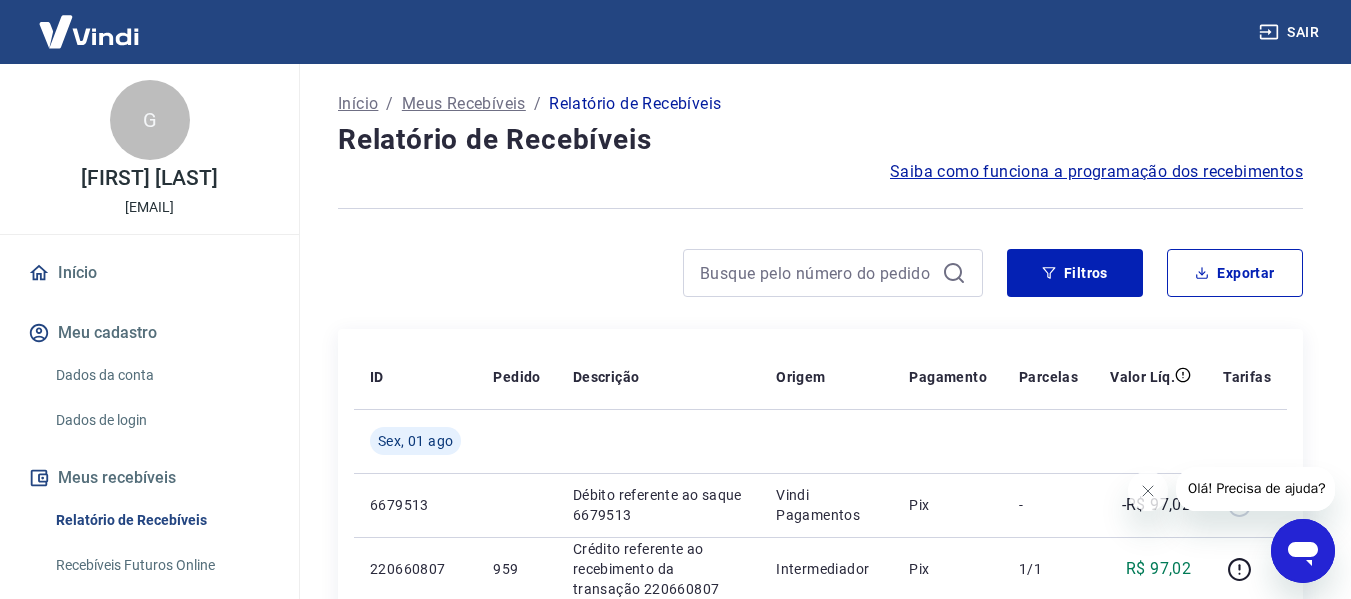 click on "Filtros Exportar" at bounding box center [820, 281] 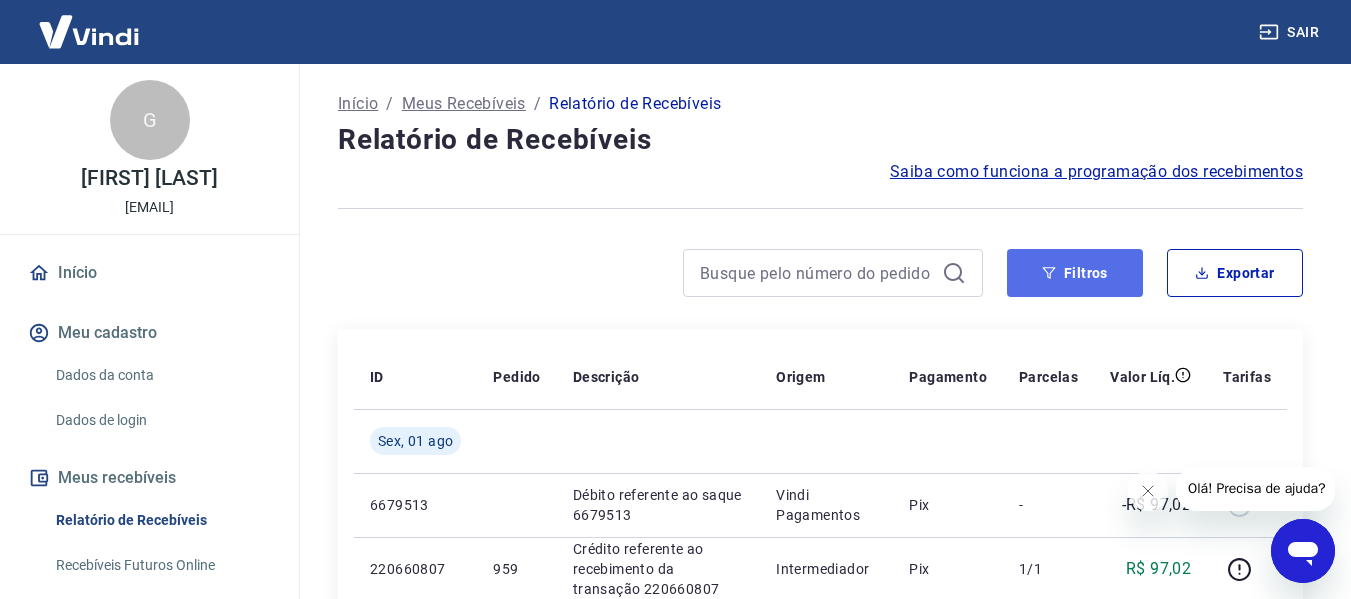 click on "Filtros" at bounding box center [1075, 273] 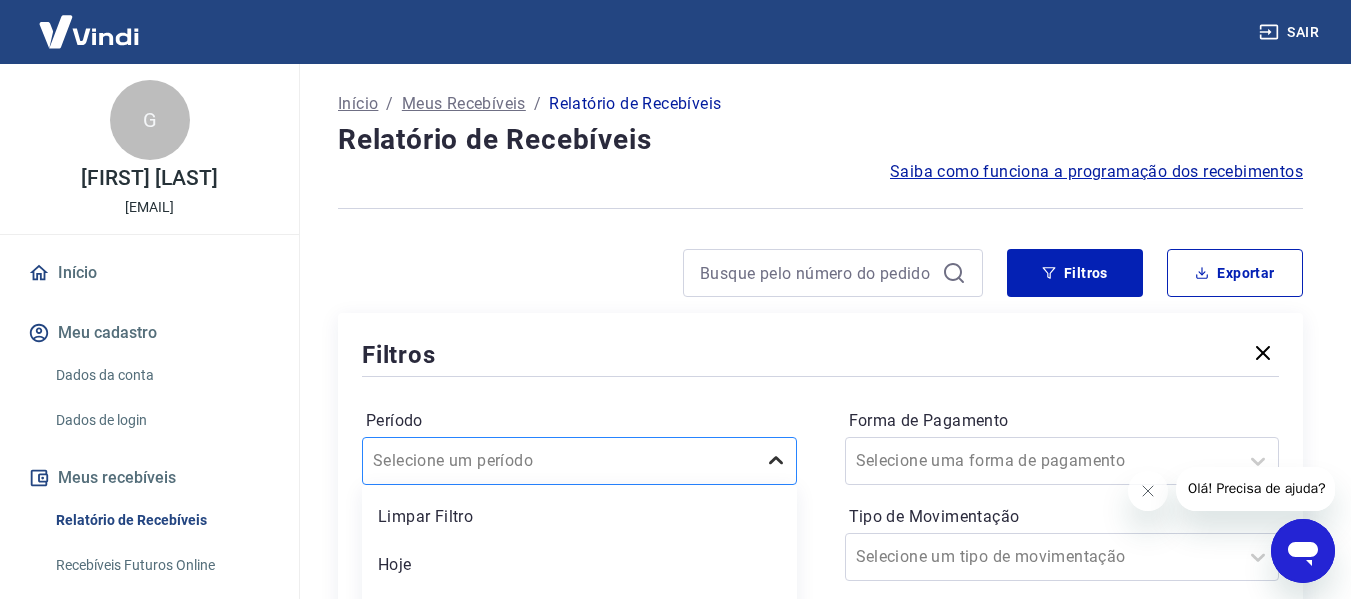 scroll, scrollTop: 186, scrollLeft: 0, axis: vertical 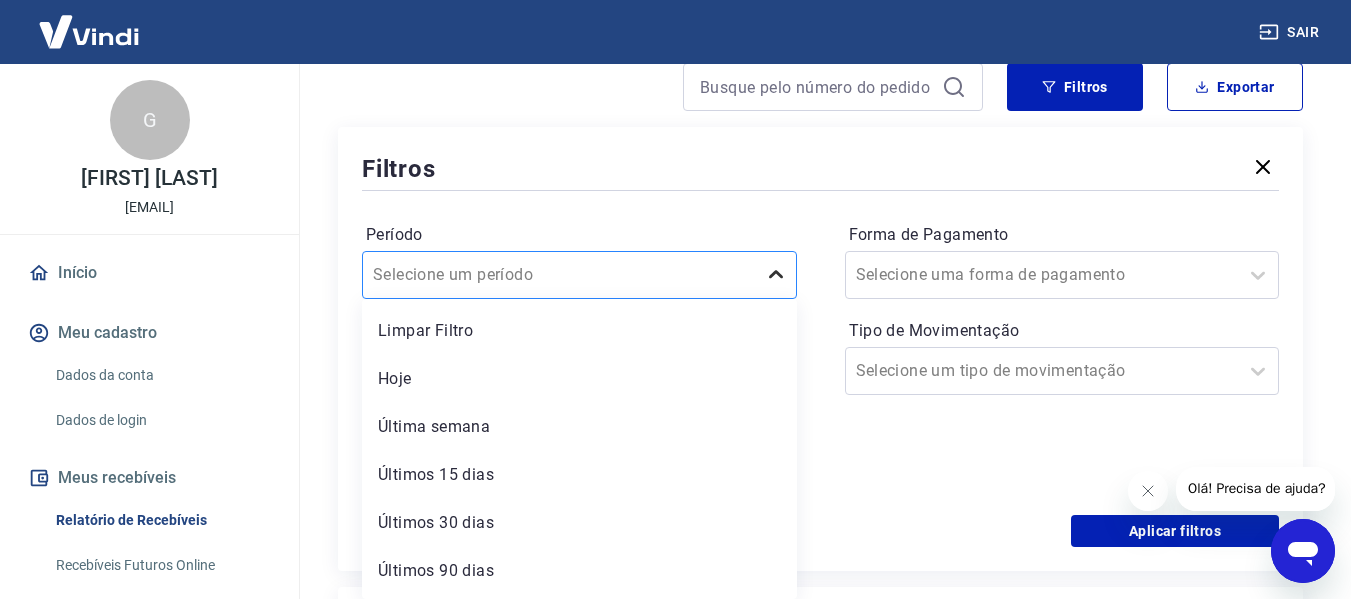 click on "option Últimos 15 dias focused, 4 of 7. 7 results available. Use Up and Down to choose options, press Enter to select the currently focused option, press Escape to exit the menu, press Tab to select the option and exit the menu. Selecione um período Limpar Filtro Hoje Última semana Últimos 15 dias Últimos 30 dias Últimos 90 dias Últimos 6 meses" at bounding box center (579, 275) 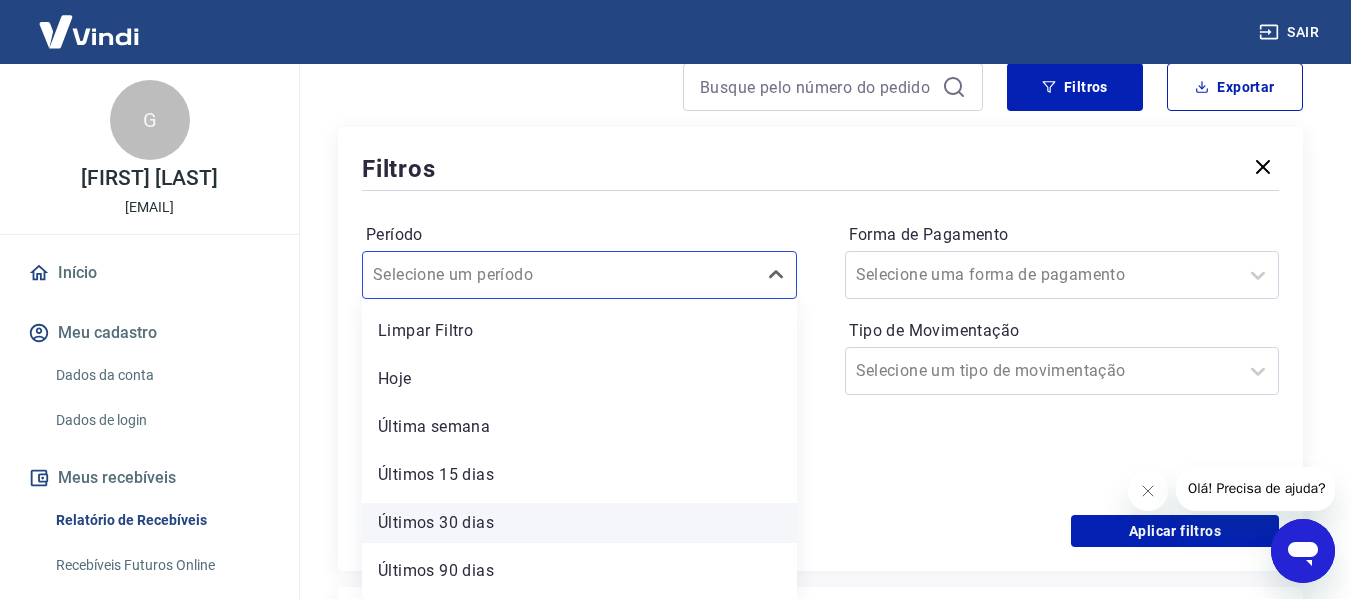 click on "Últimos 30 dias" at bounding box center [579, 523] 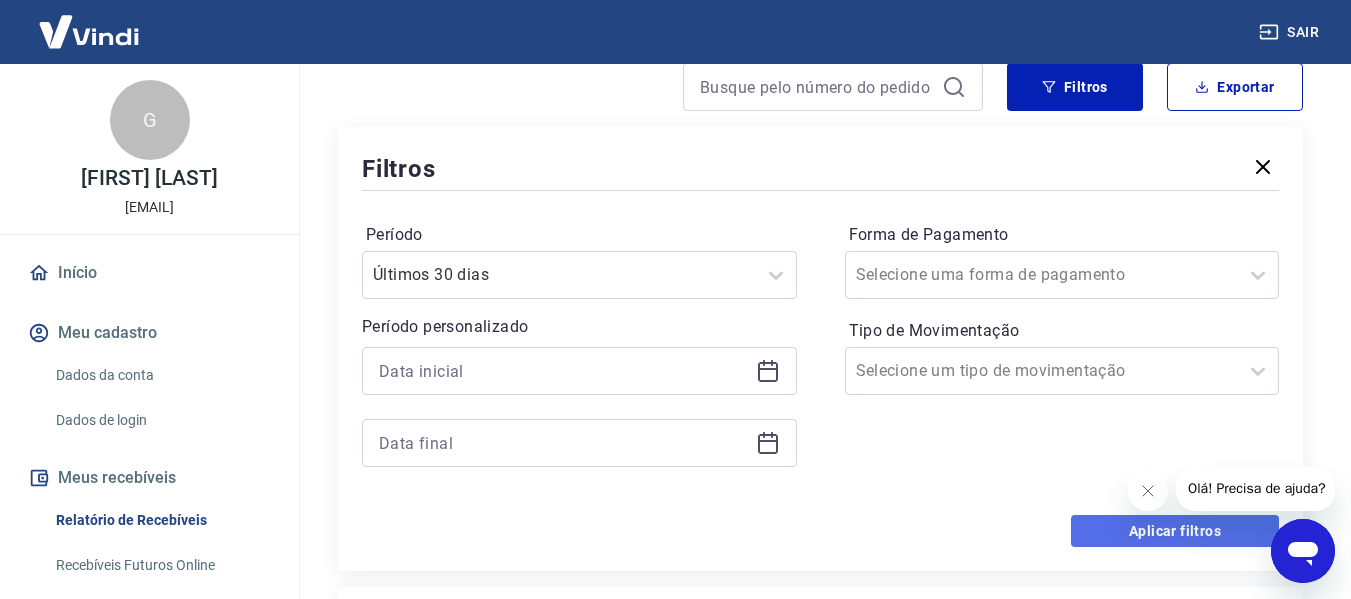 click on "Aplicar filtros" at bounding box center [1175, 531] 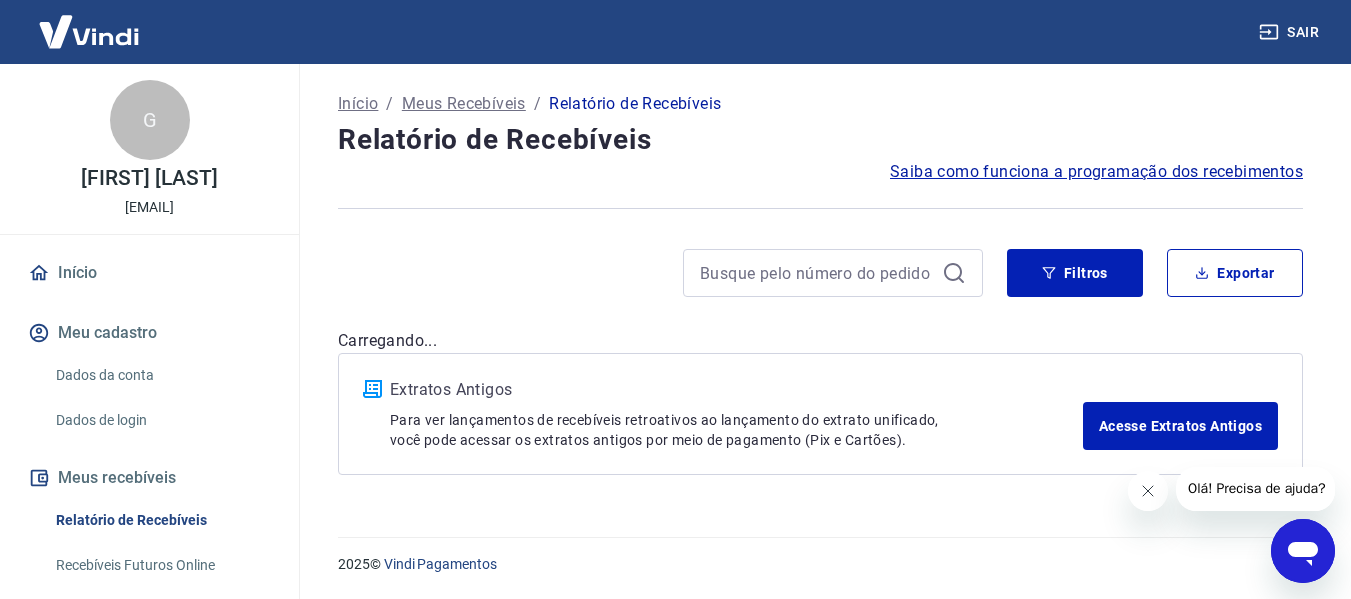 scroll, scrollTop: 0, scrollLeft: 0, axis: both 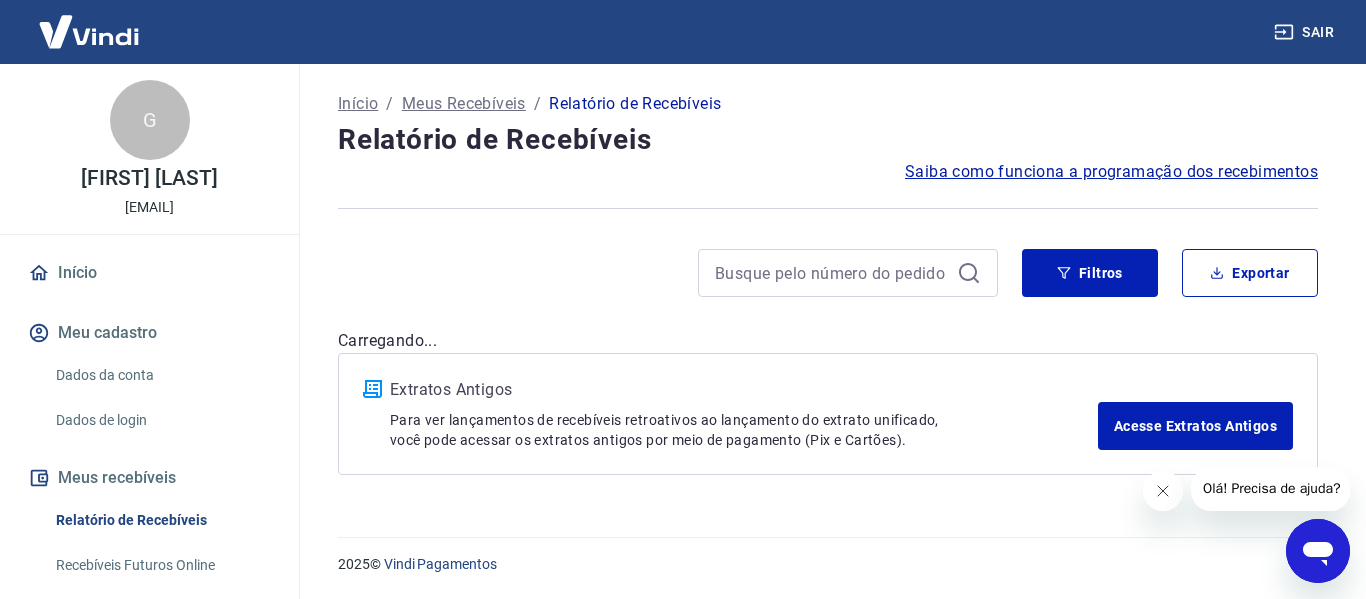 click at bounding box center (1162, 491) 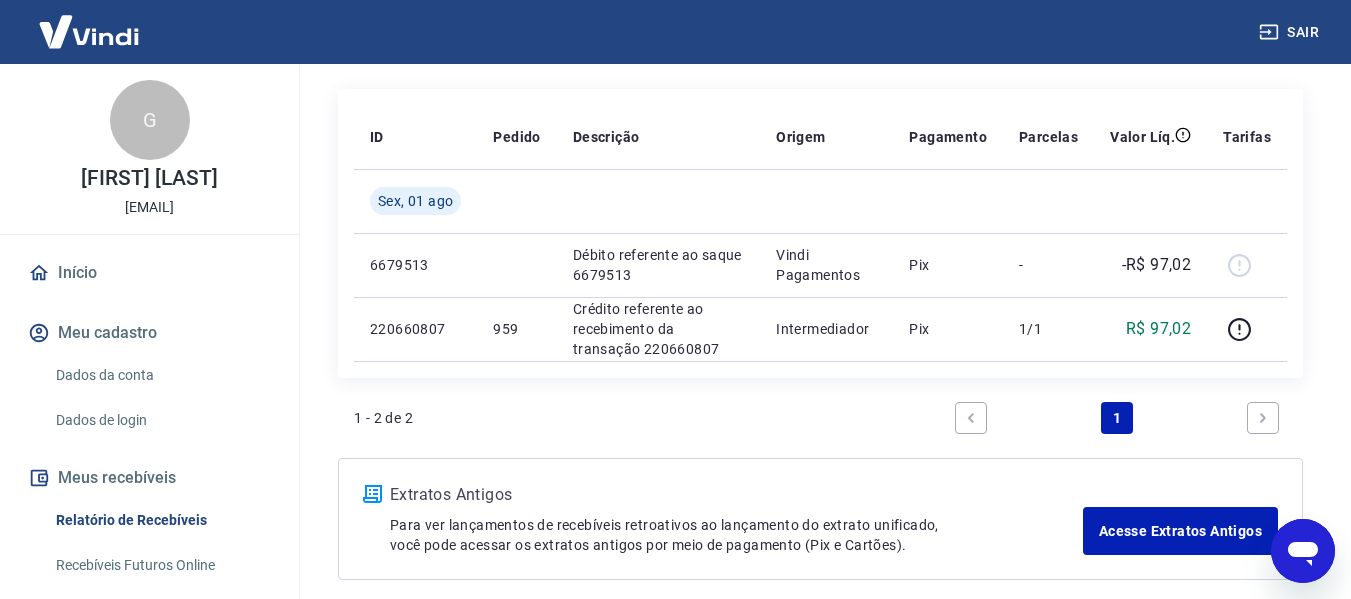 scroll, scrollTop: 225, scrollLeft: 0, axis: vertical 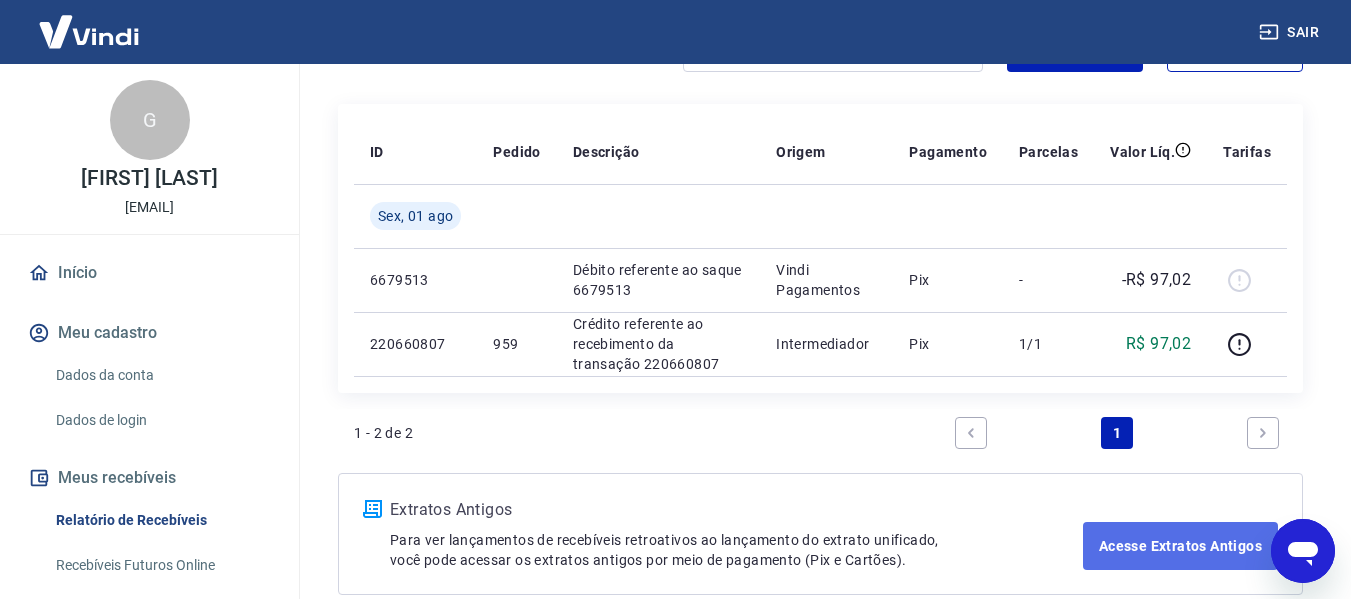 click on "Acesse Extratos Antigos" at bounding box center (1180, 546) 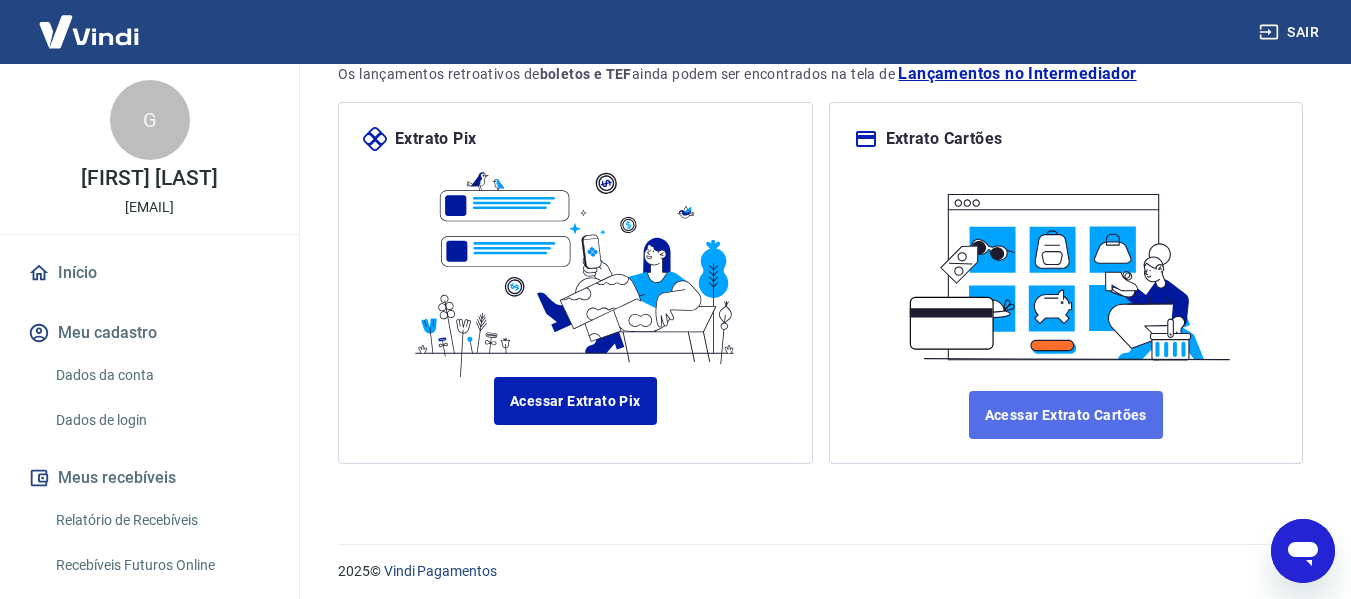 click on "Acessar Extrato Cartões" at bounding box center [1066, 415] 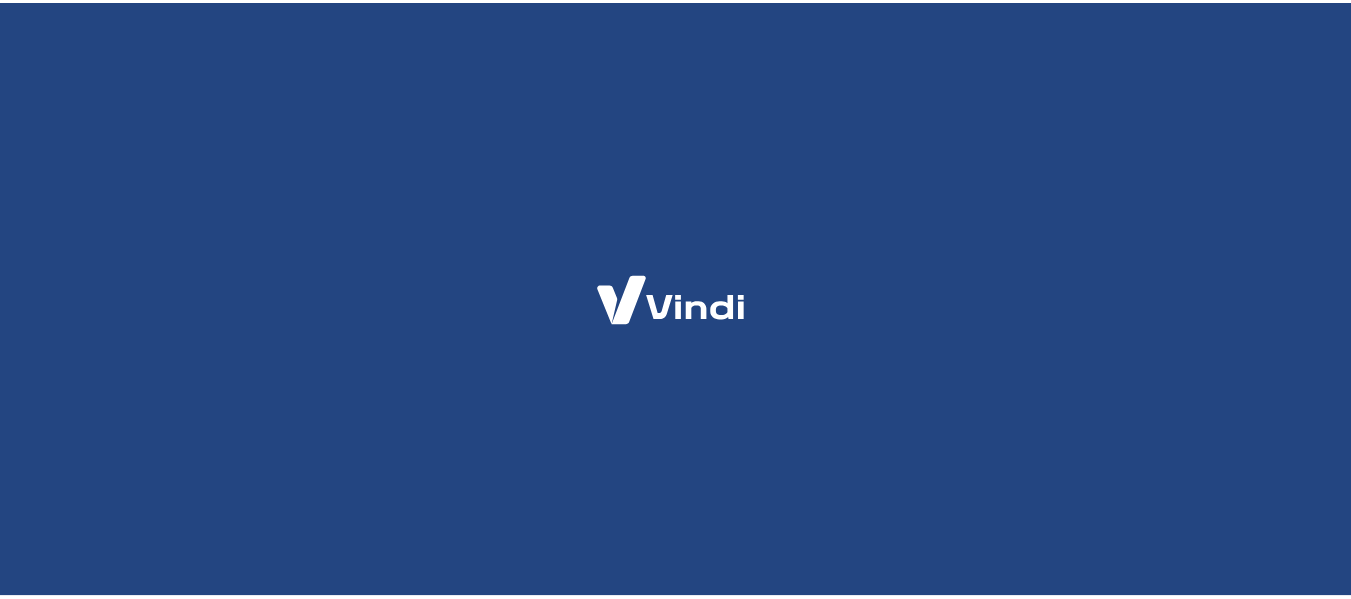 scroll, scrollTop: 0, scrollLeft: 0, axis: both 